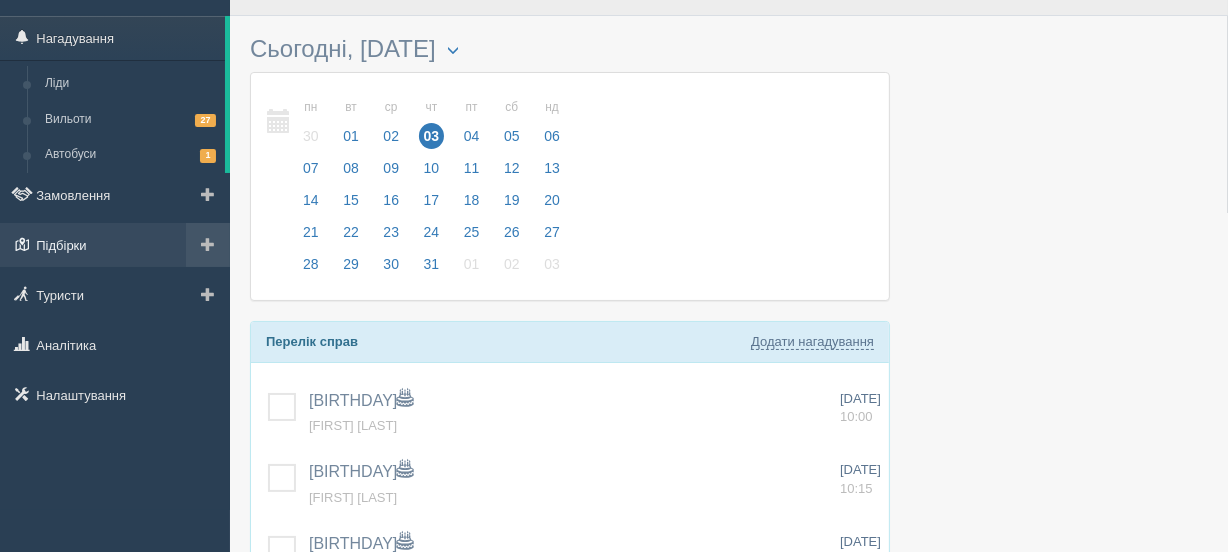 scroll, scrollTop: 0, scrollLeft: 0, axis: both 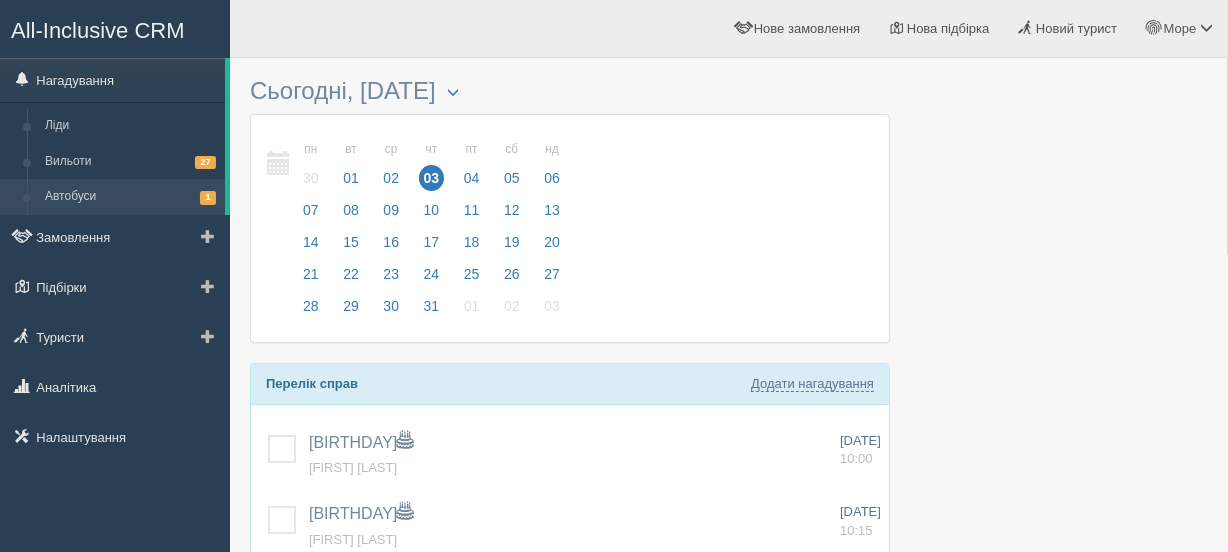 click on "Автобуси 1" at bounding box center [130, 197] 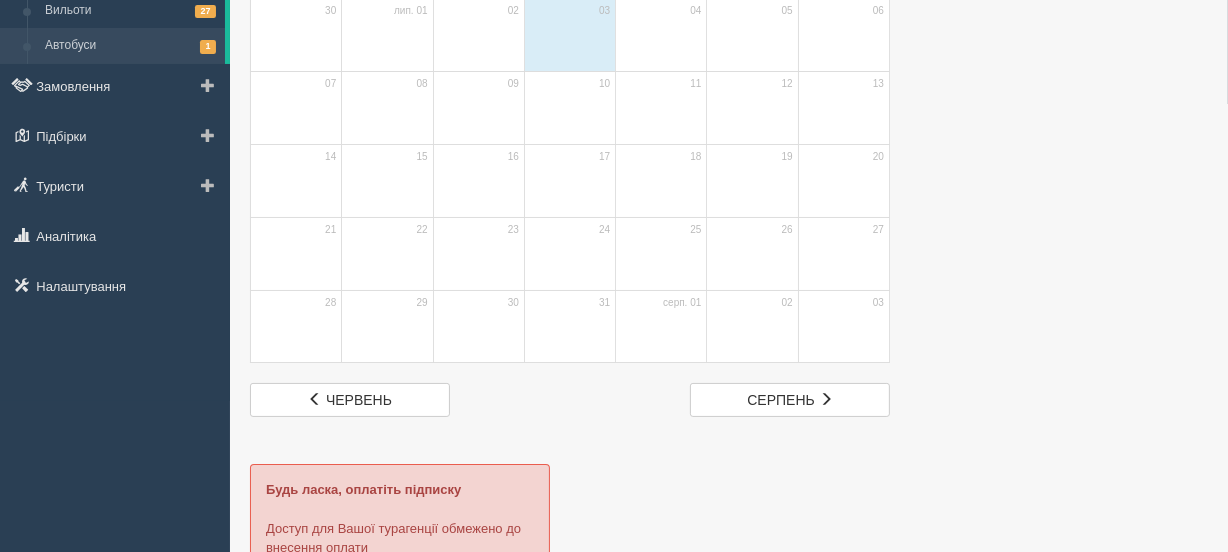 scroll, scrollTop: 0, scrollLeft: 0, axis: both 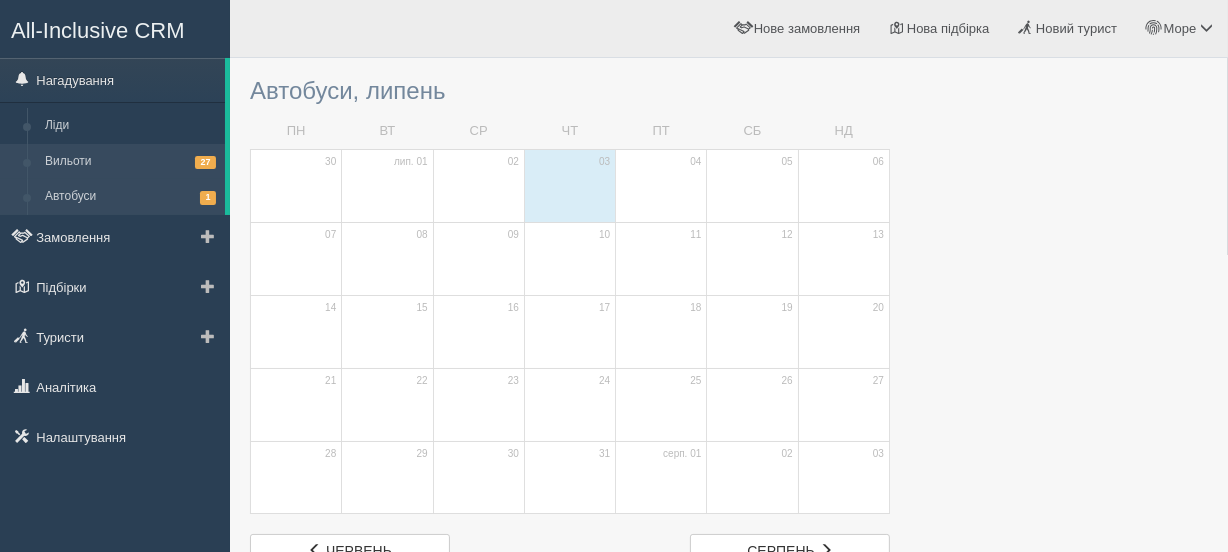 click on "Вильоти 27" at bounding box center (130, 162) 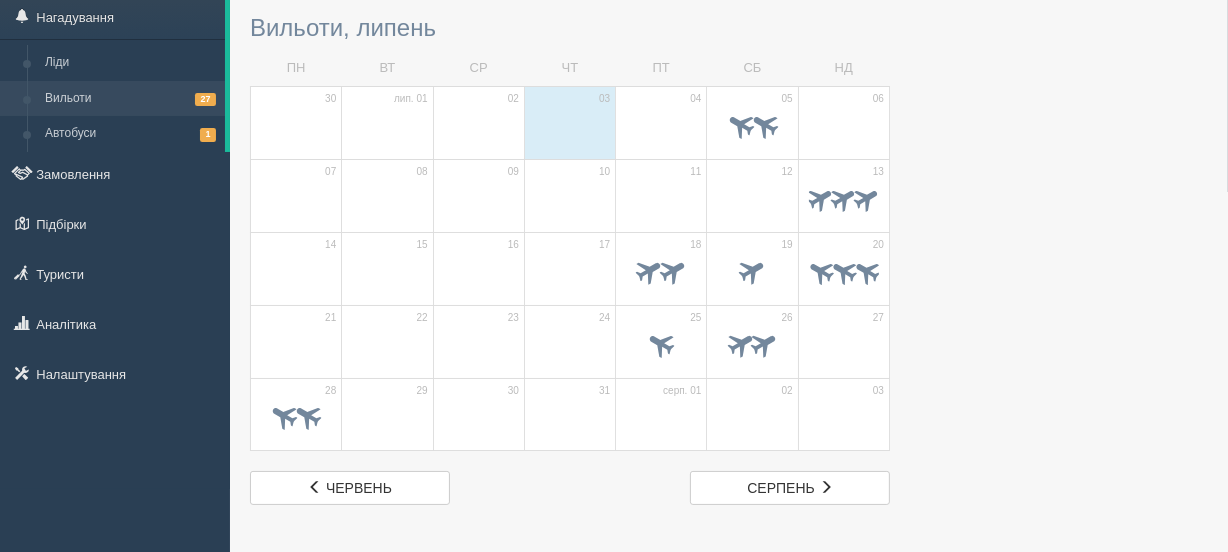 scroll, scrollTop: 0, scrollLeft: 0, axis: both 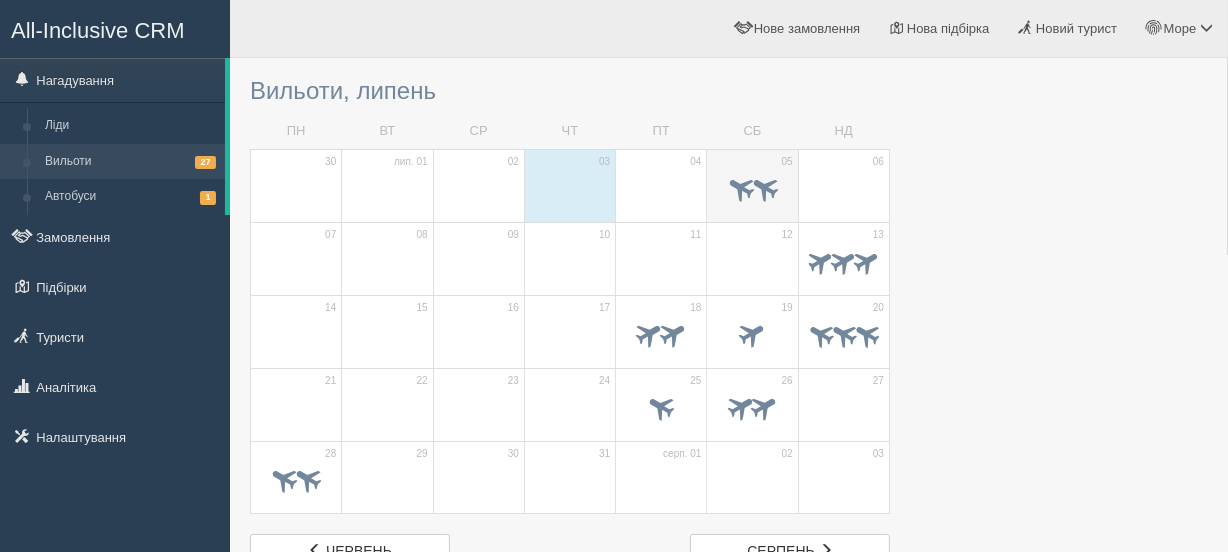 click at bounding box center [764, 187] 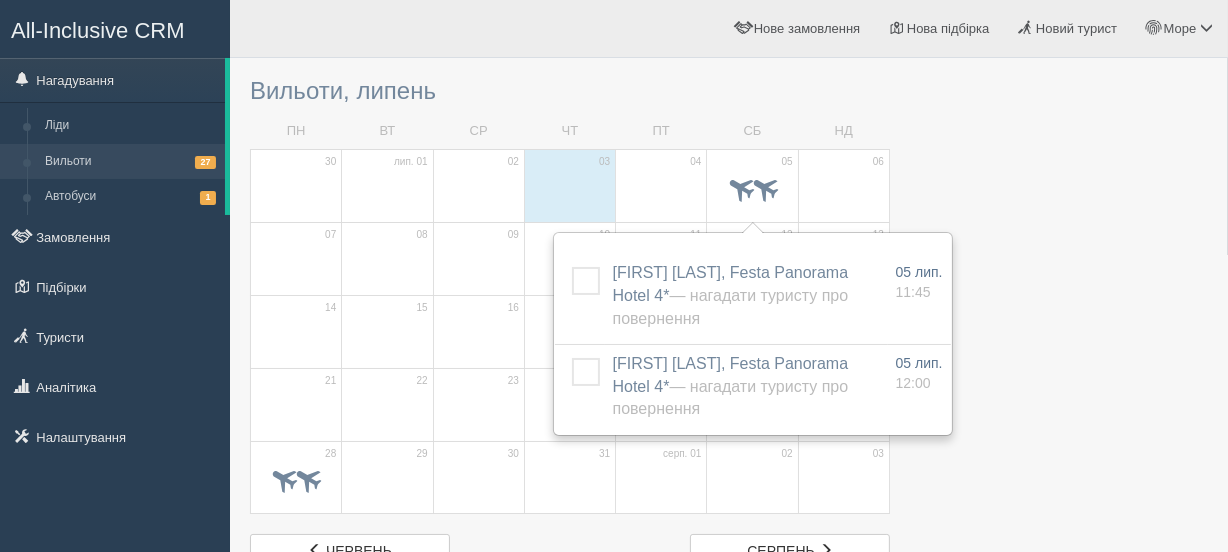 click at bounding box center (729, 901) 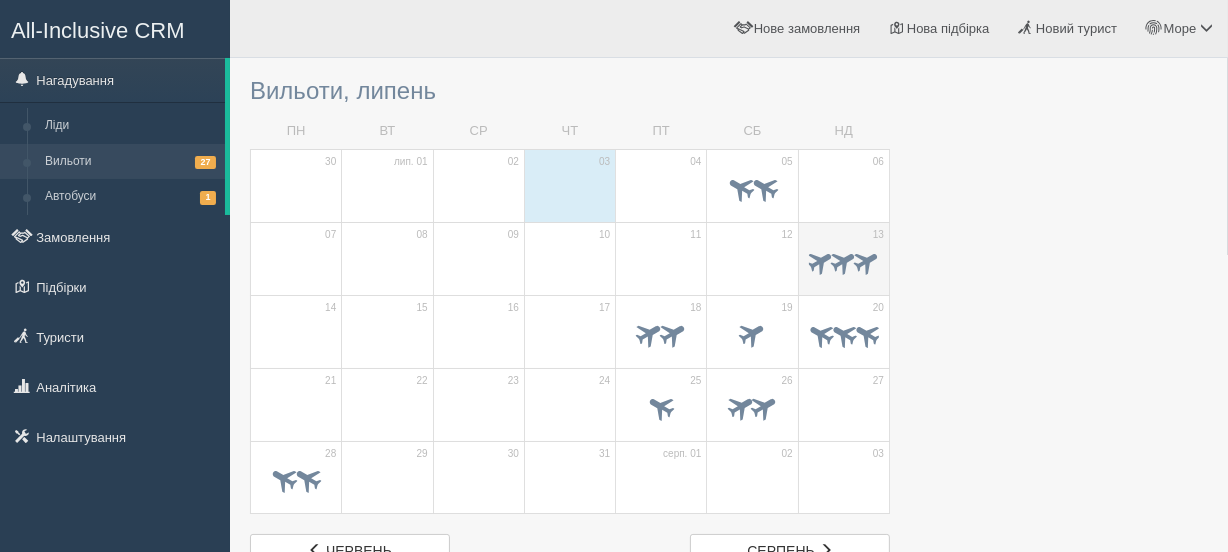 click at bounding box center (820, 260) 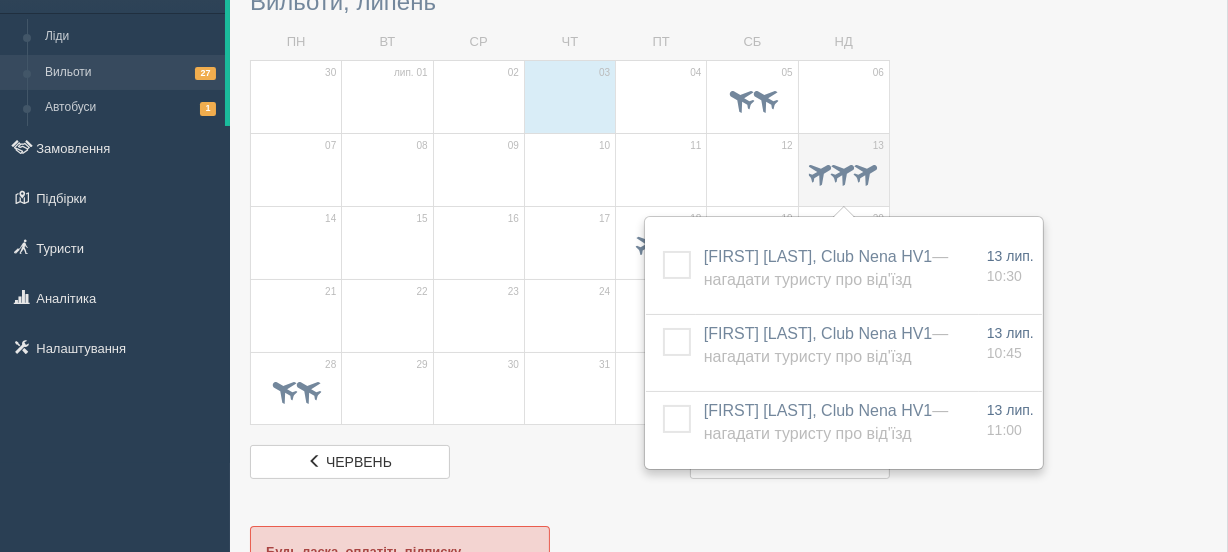 scroll, scrollTop: 151, scrollLeft: 0, axis: vertical 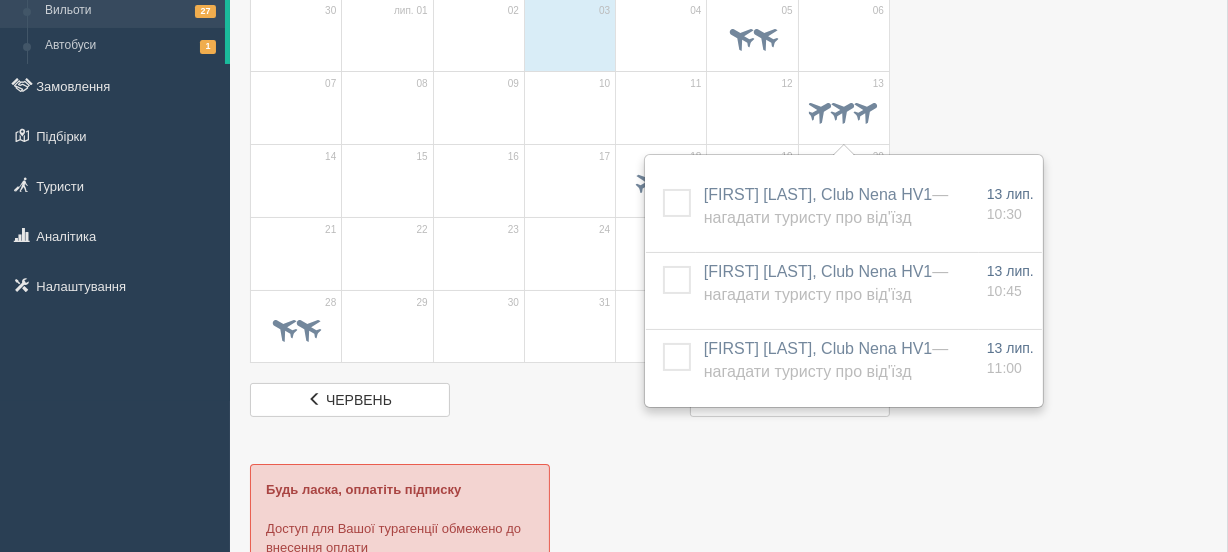 click at bounding box center [729, 750] 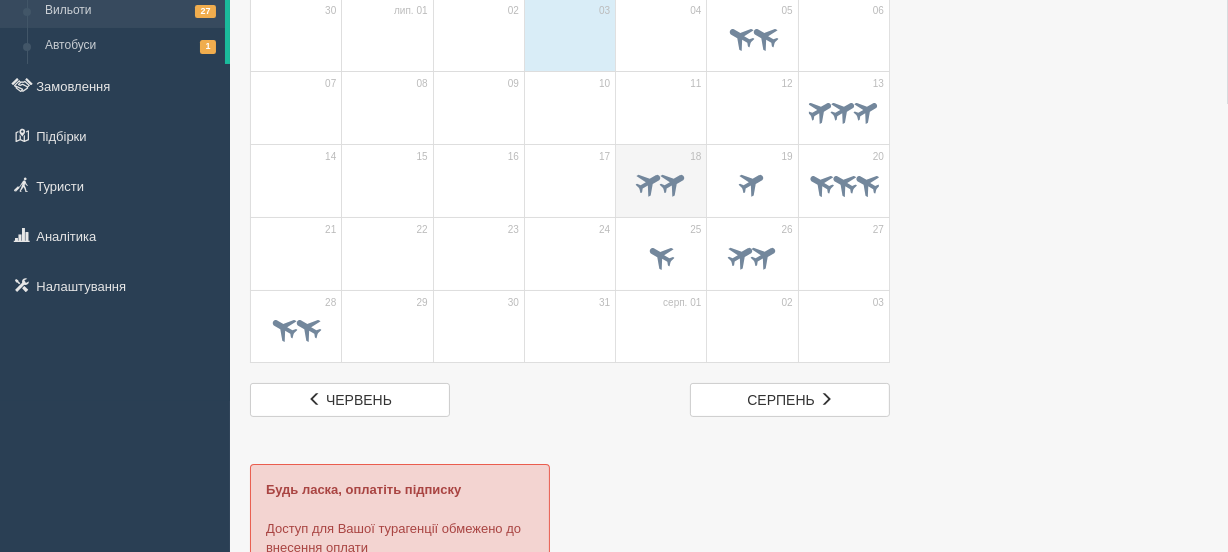 click at bounding box center (673, 182) 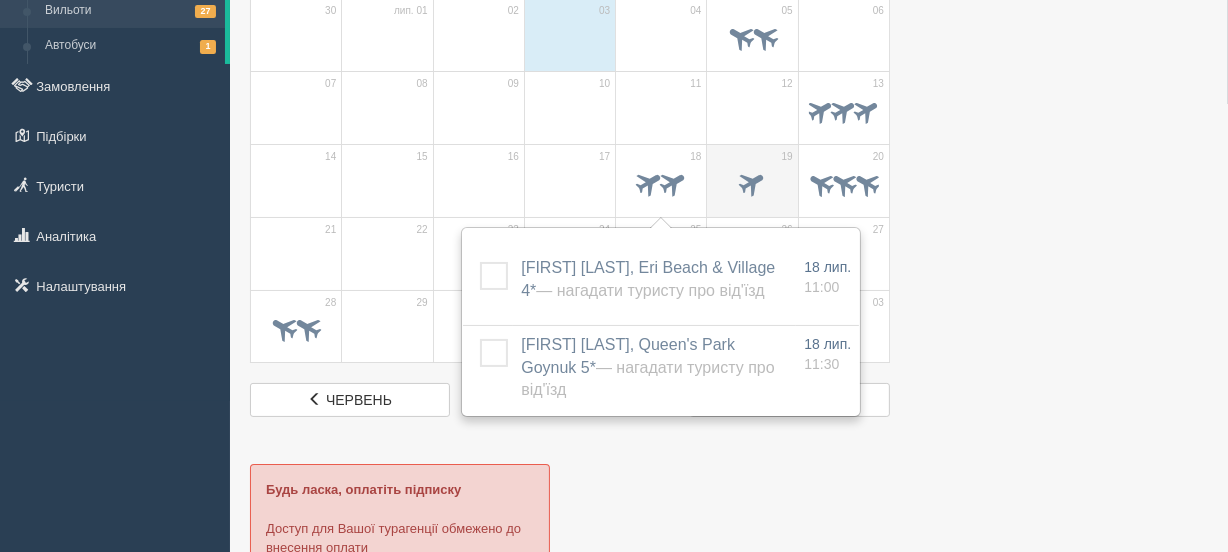 click at bounding box center (752, 182) 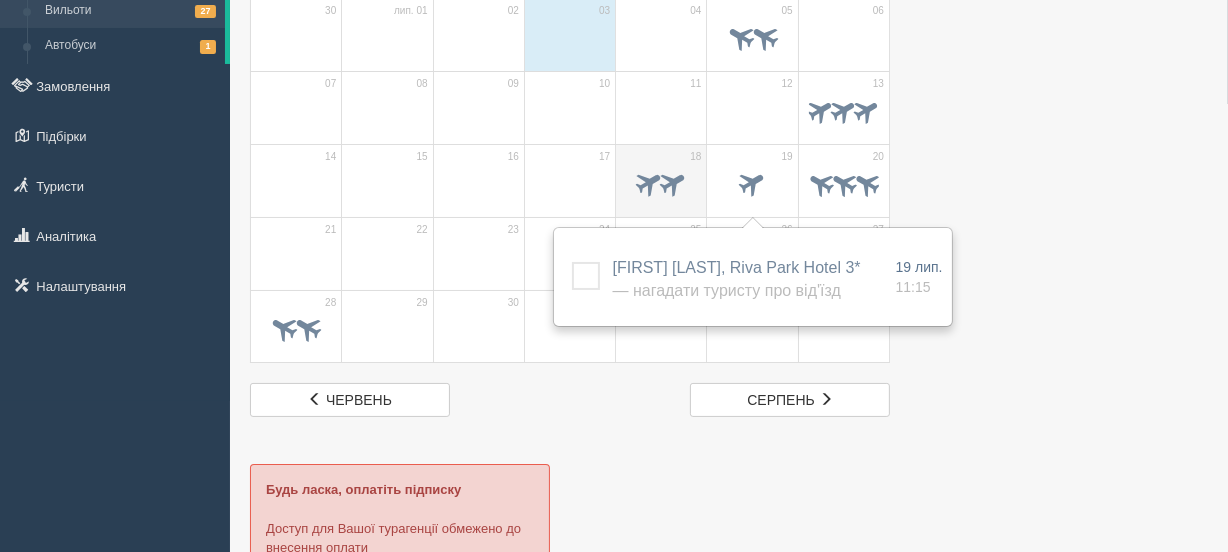 click at bounding box center (752, 40) 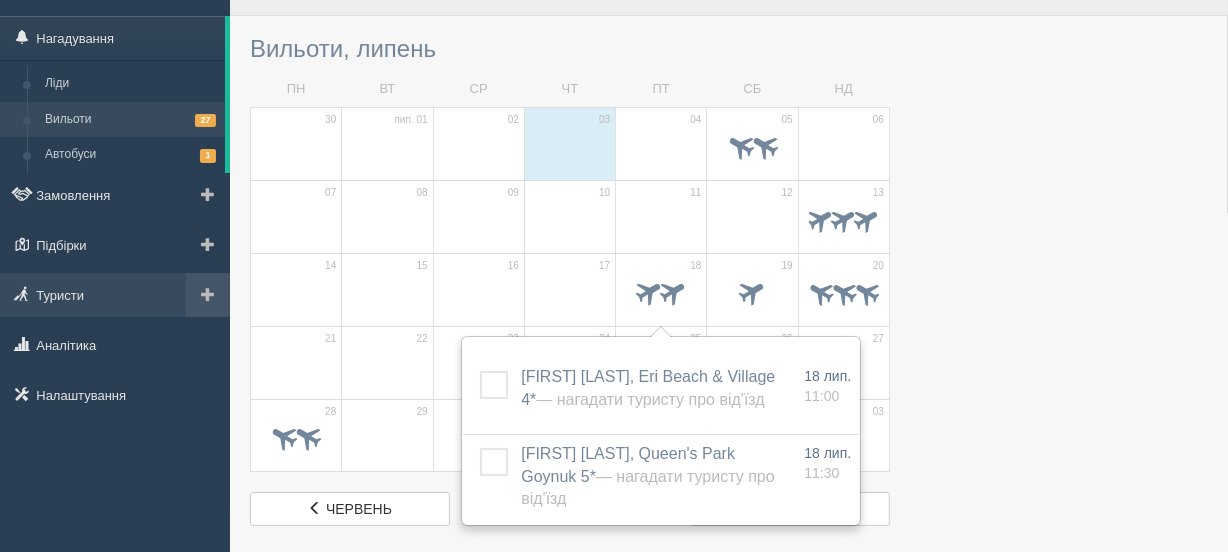 scroll, scrollTop: 0, scrollLeft: 0, axis: both 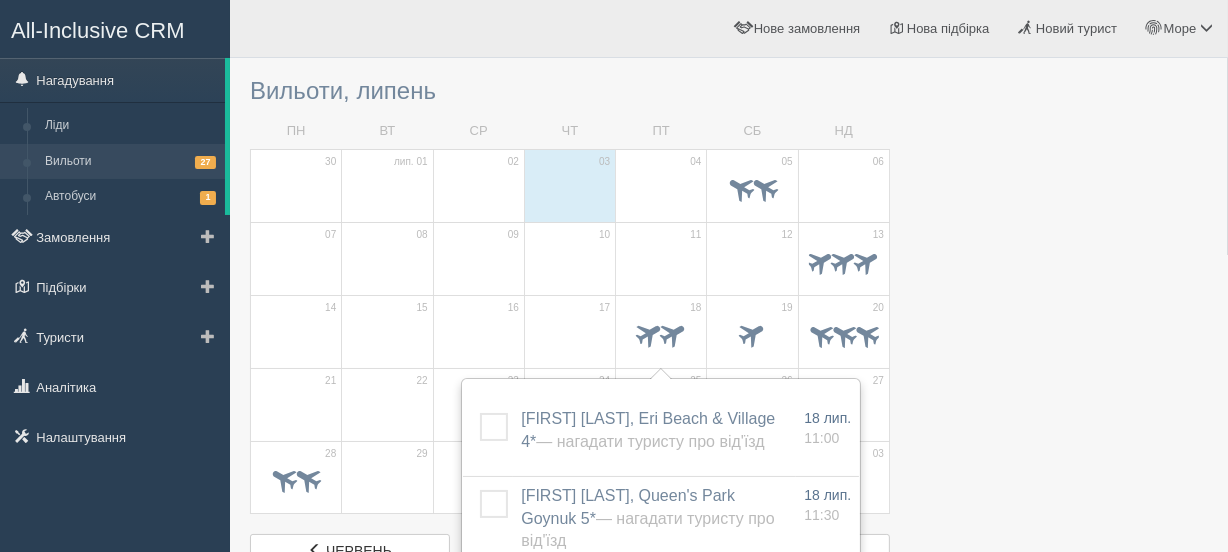 click on "Вильоти 27" at bounding box center [130, 162] 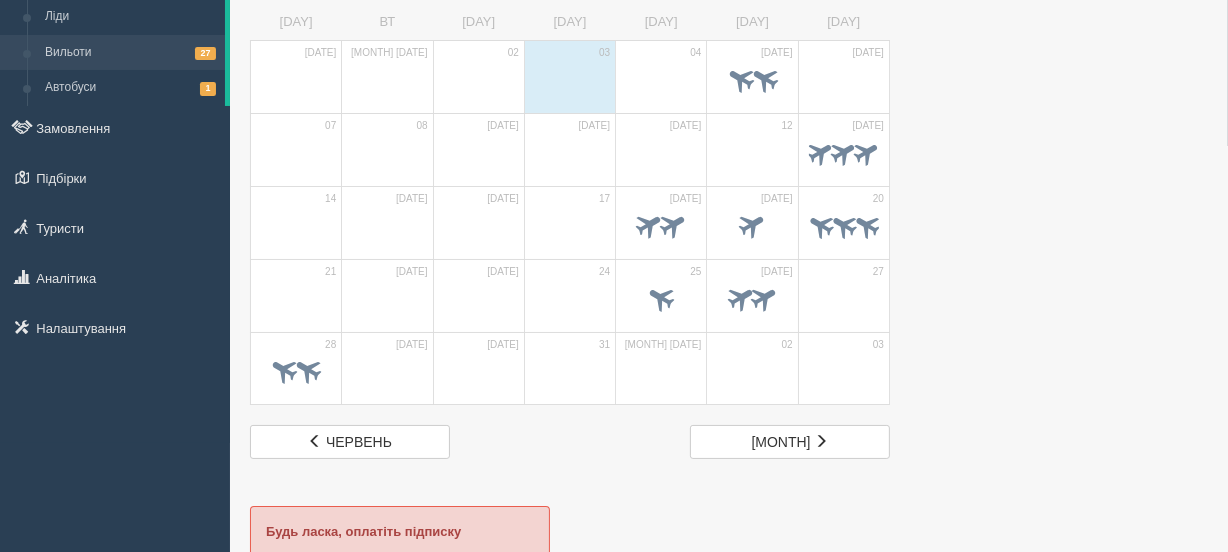 scroll, scrollTop: 151, scrollLeft: 0, axis: vertical 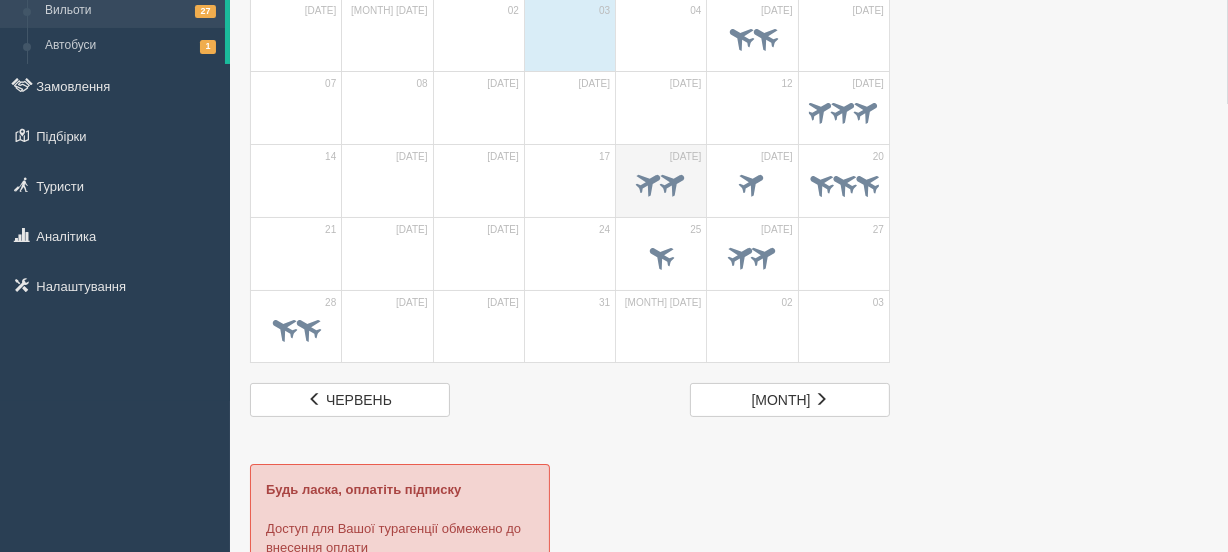 click at bounding box center [673, 182] 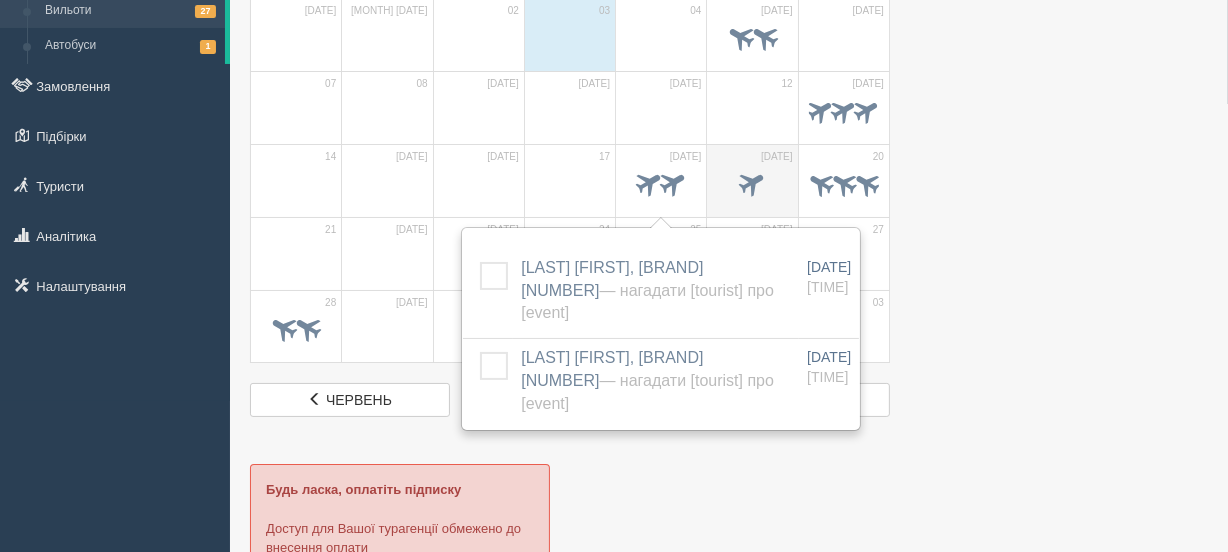 click at bounding box center (752, 182) 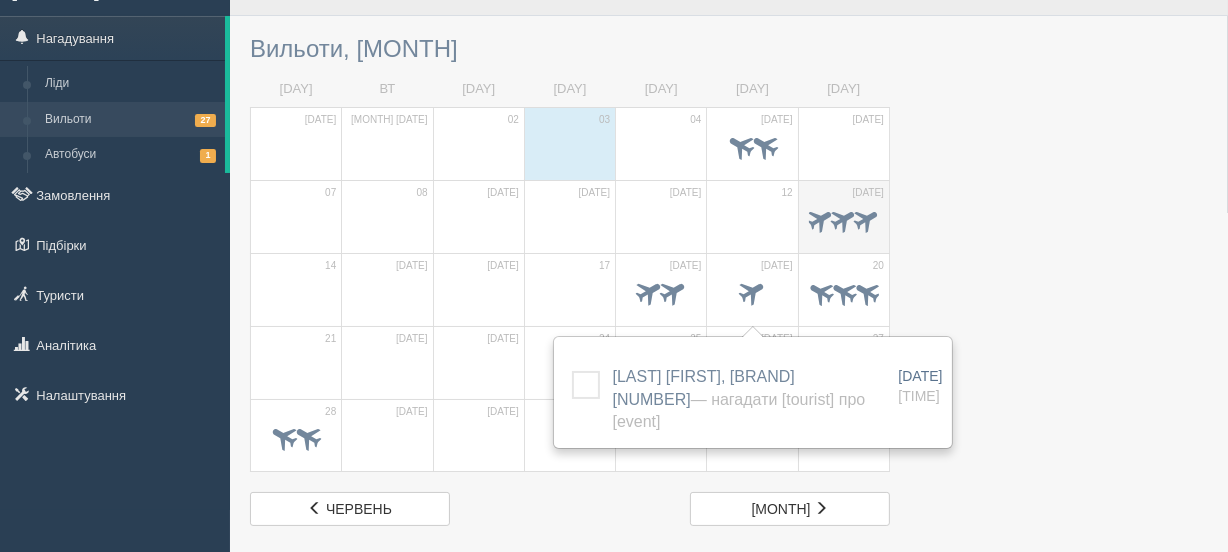 scroll, scrollTop: 0, scrollLeft: 0, axis: both 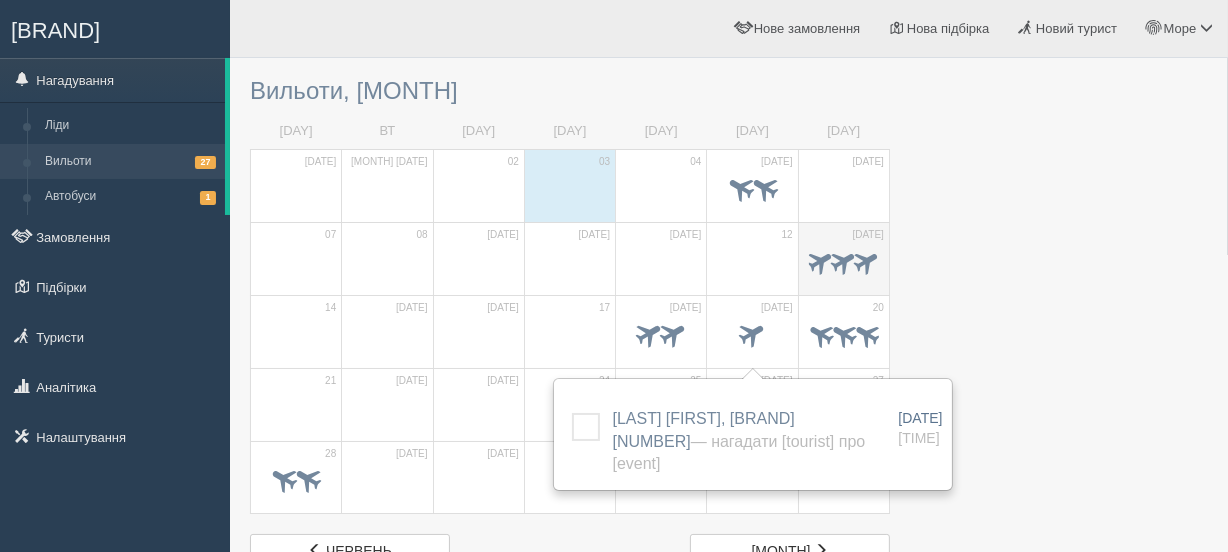 click at bounding box center (843, 260) 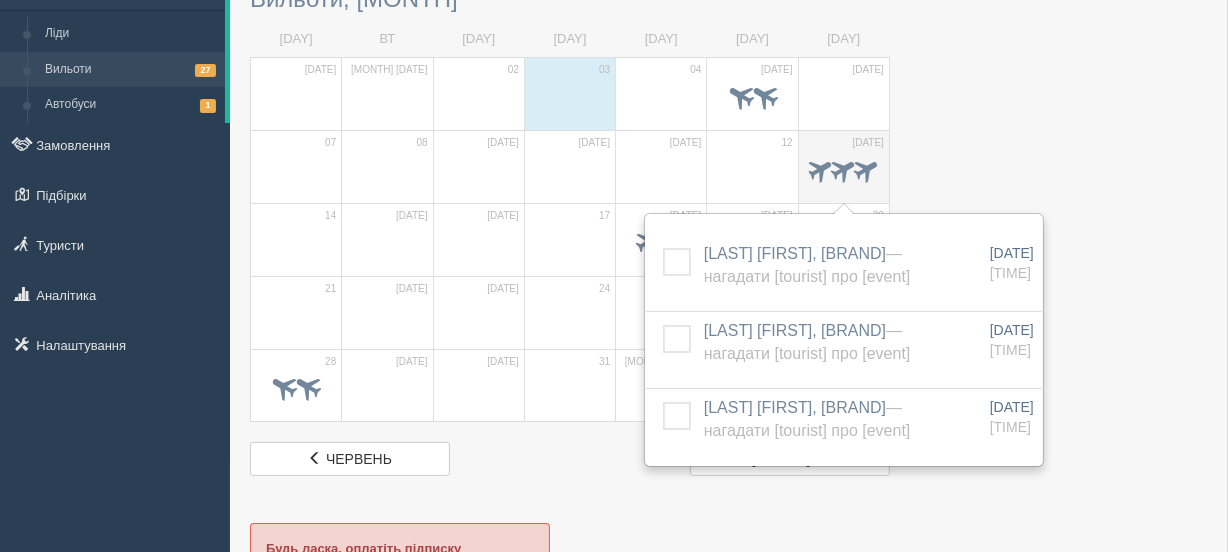 scroll, scrollTop: 151, scrollLeft: 0, axis: vertical 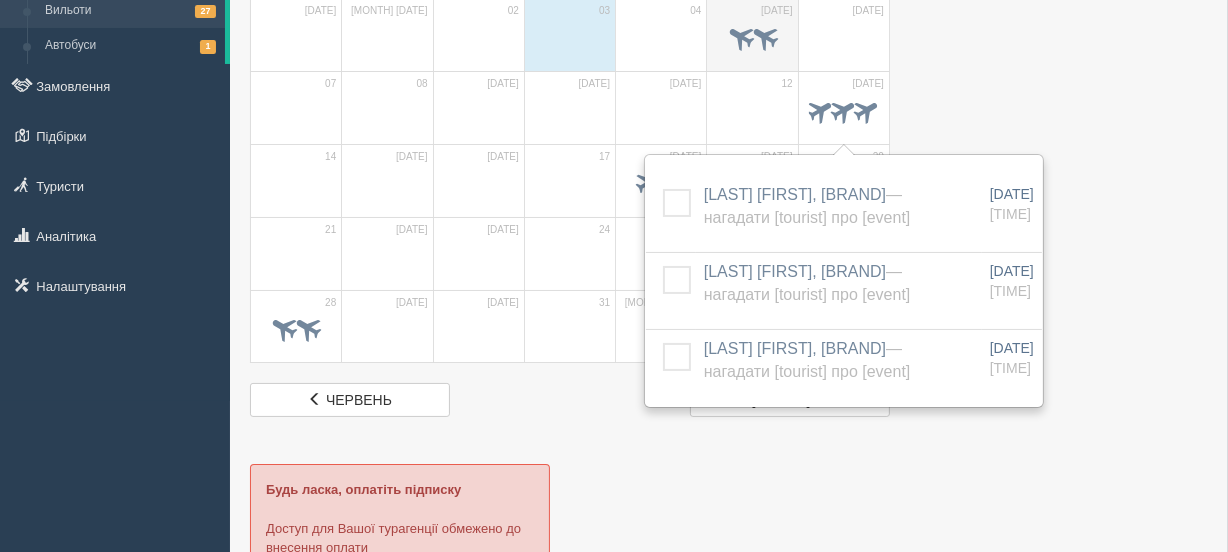 click at bounding box center (764, 36) 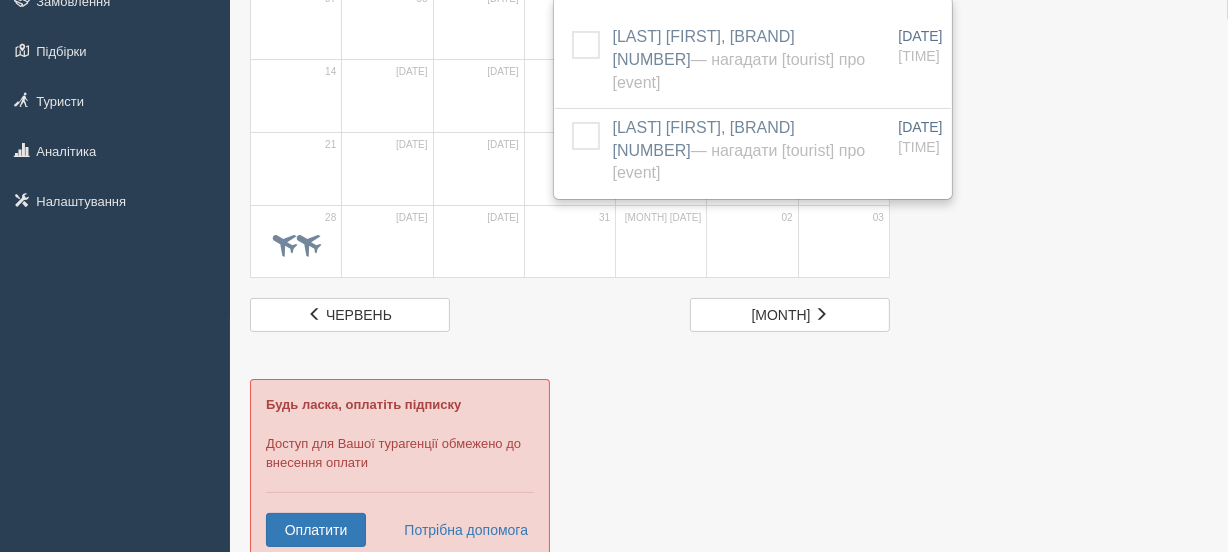 scroll, scrollTop: 302, scrollLeft: 0, axis: vertical 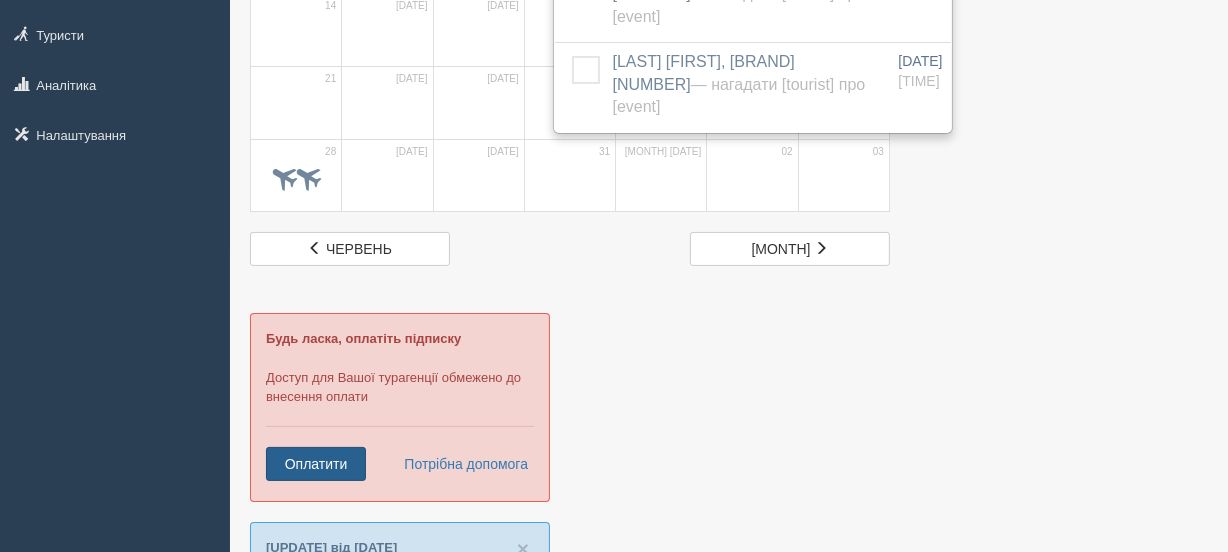 click on "Оплатити" at bounding box center [316, 464] 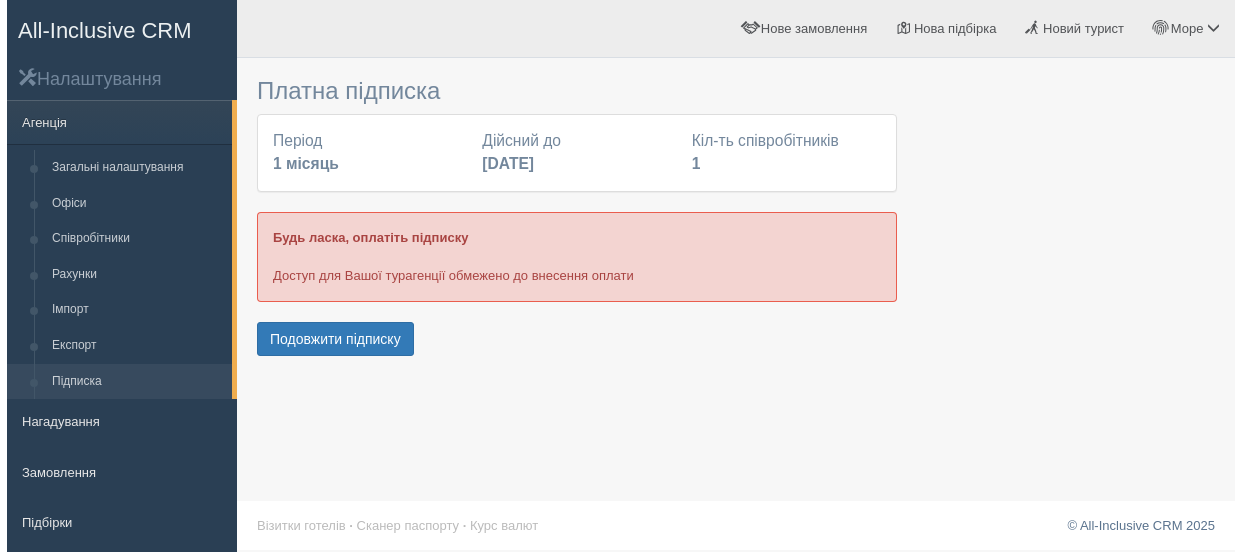 scroll, scrollTop: 0, scrollLeft: 0, axis: both 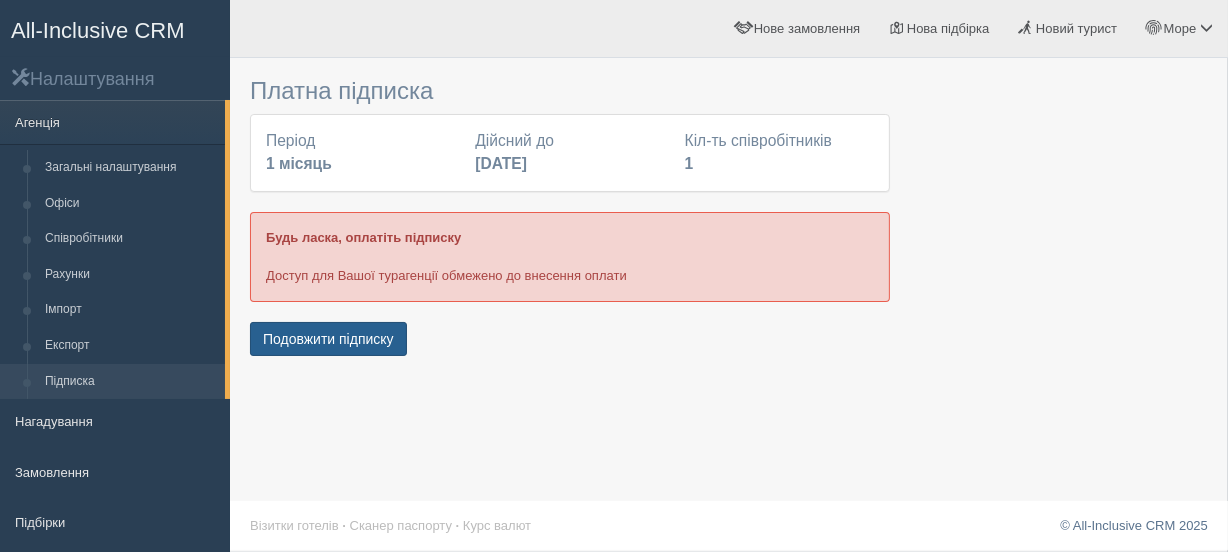 click on "Подовжити підписку" at bounding box center [328, 339] 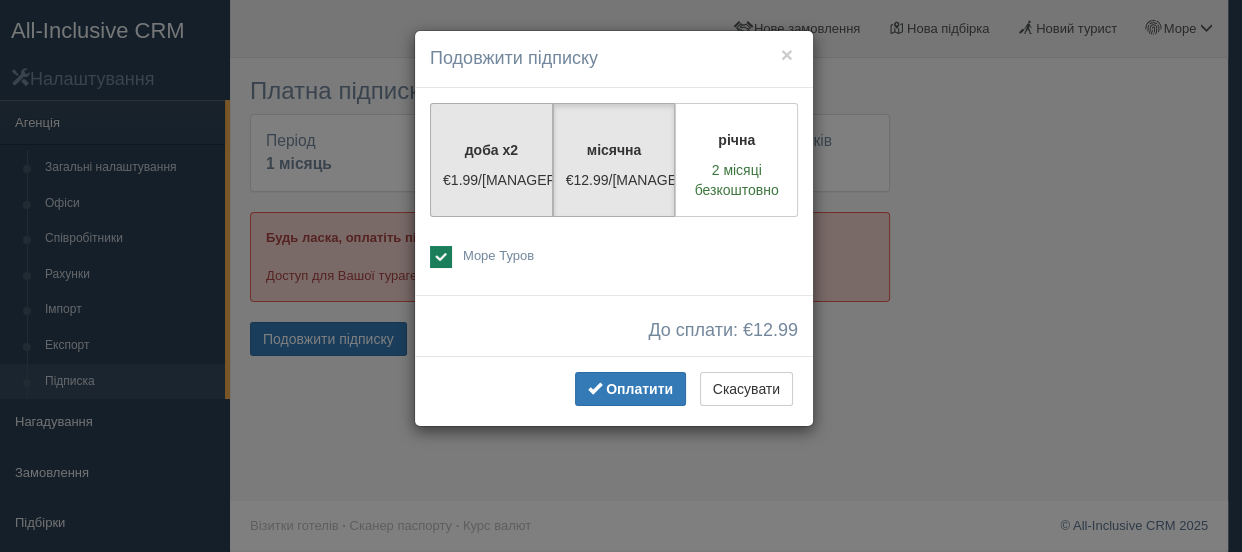 click on "доба                                x2
€1.99/менеджер" at bounding box center (491, 160) 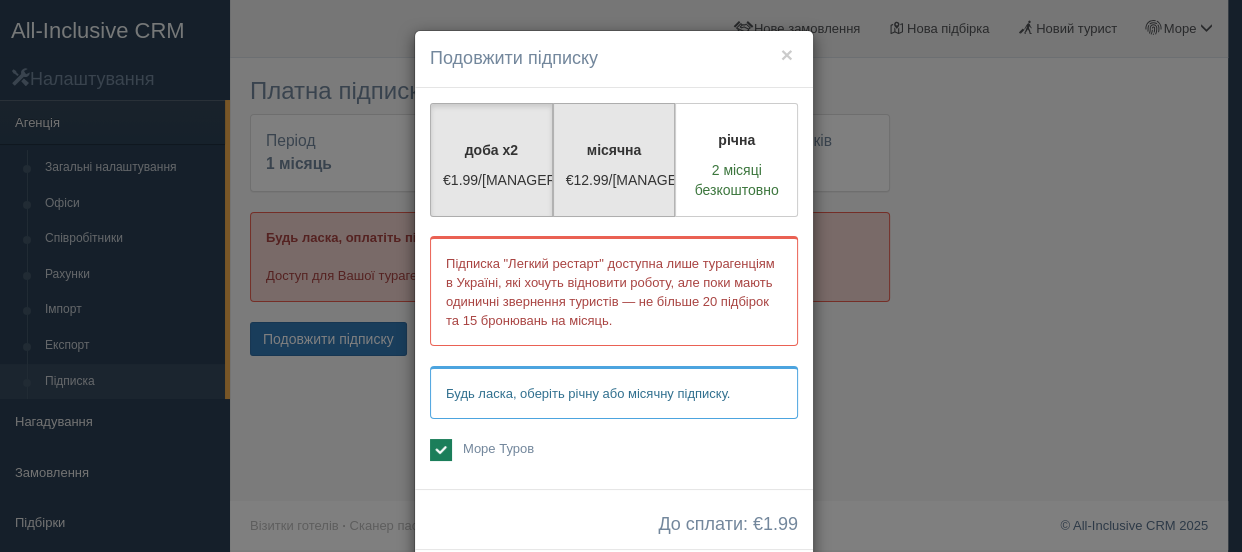 click on "€12.99/менеджер" at bounding box center (491, 180) 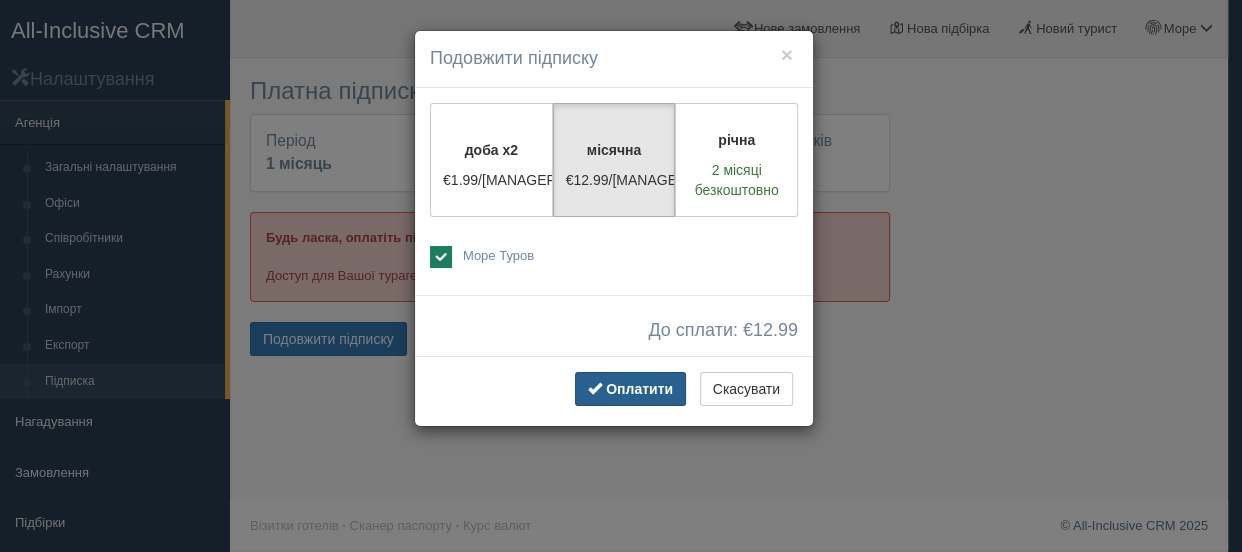click on "Оплатити" at bounding box center (639, 389) 